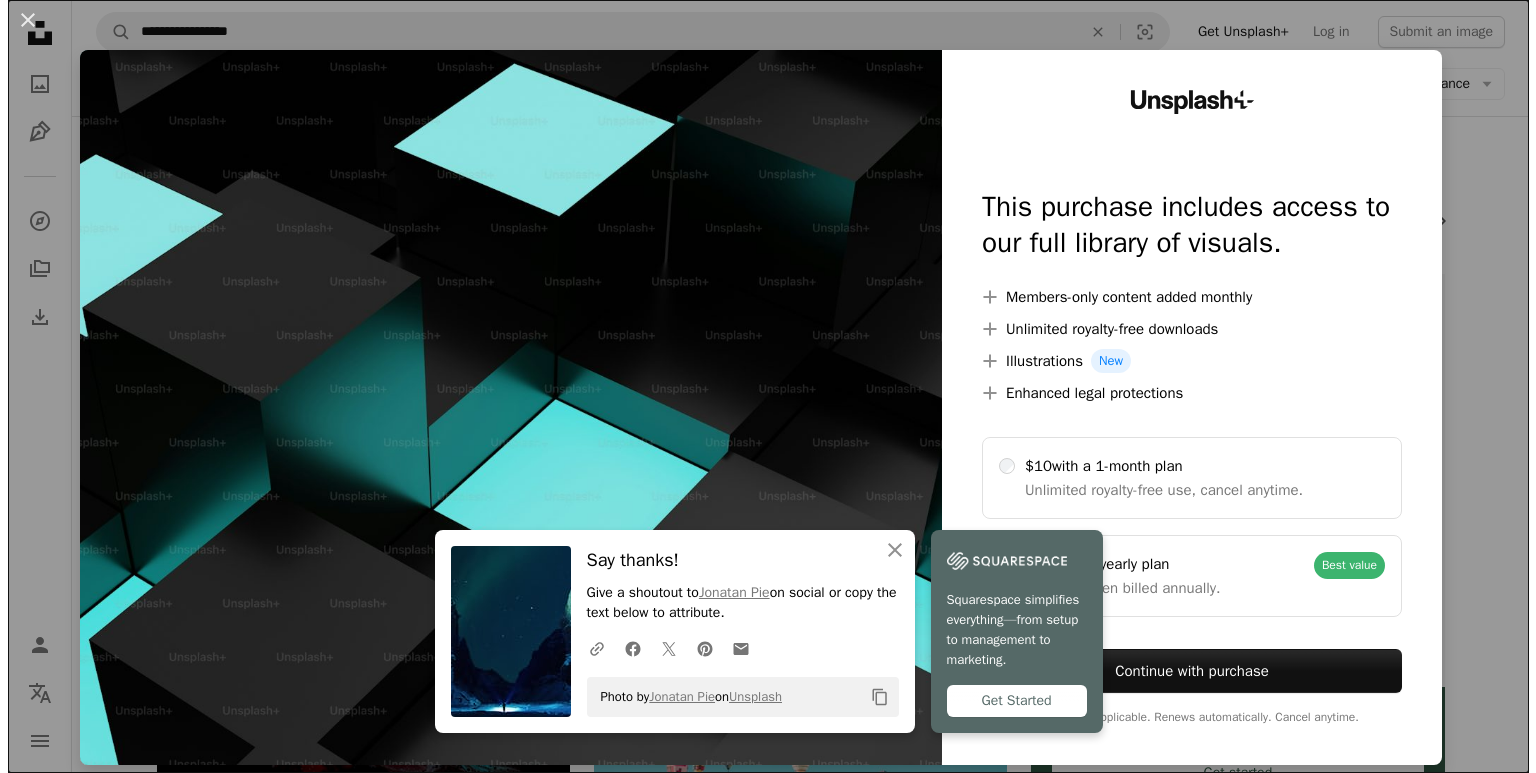 scroll, scrollTop: 2937, scrollLeft: 0, axis: vertical 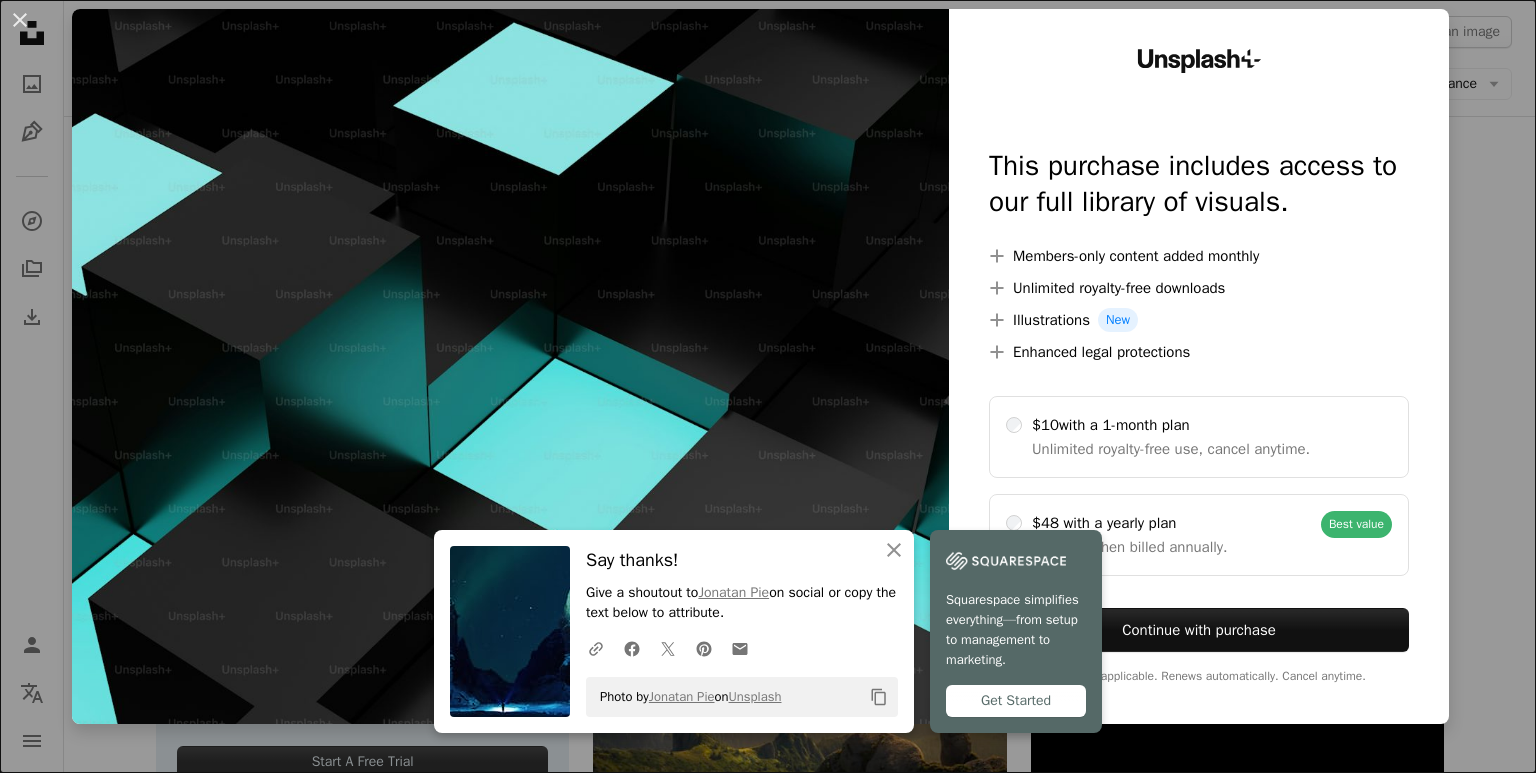 click on "[FIRST] [LAST]" at bounding box center (768, 386) 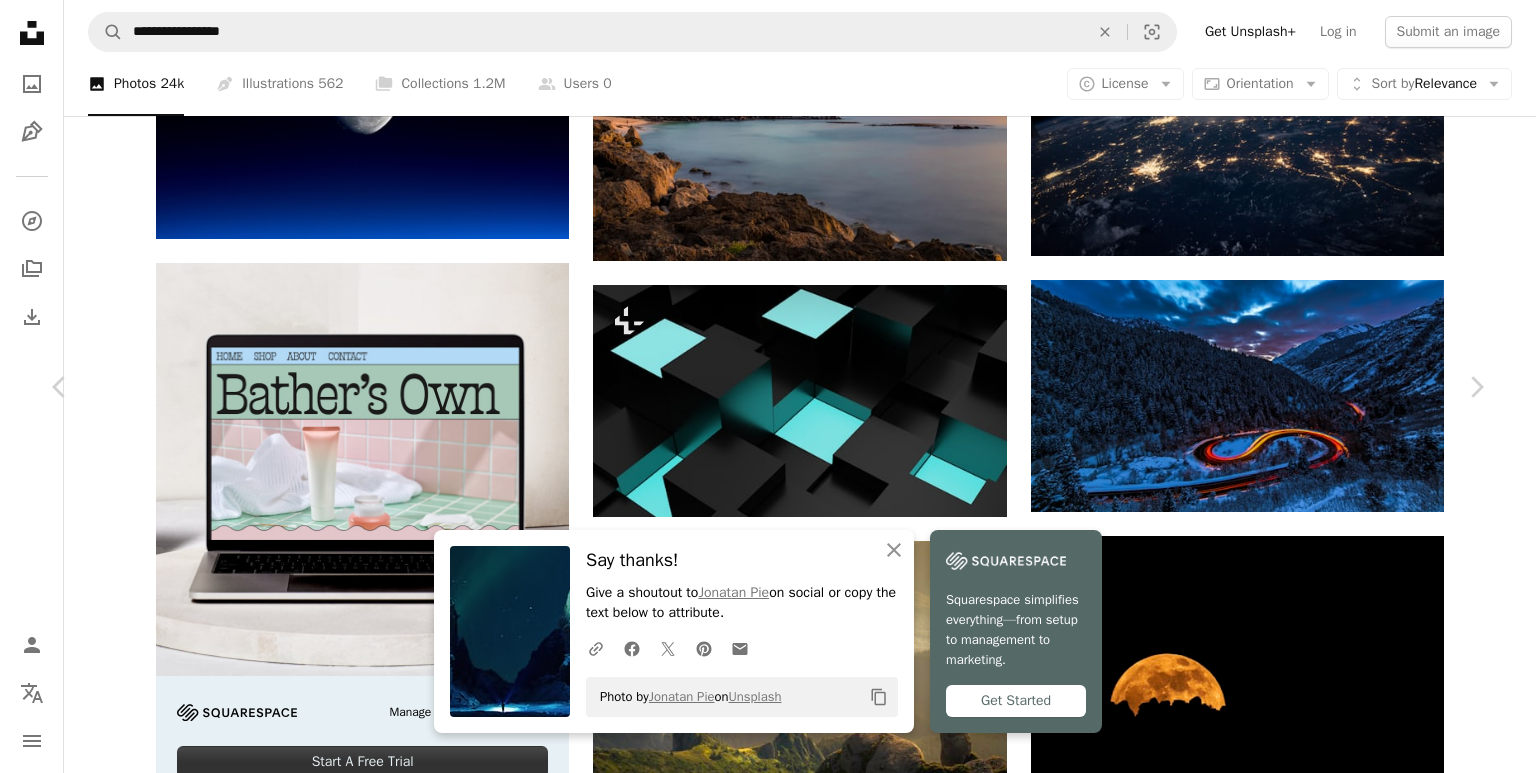 scroll, scrollTop: 100, scrollLeft: 0, axis: vertical 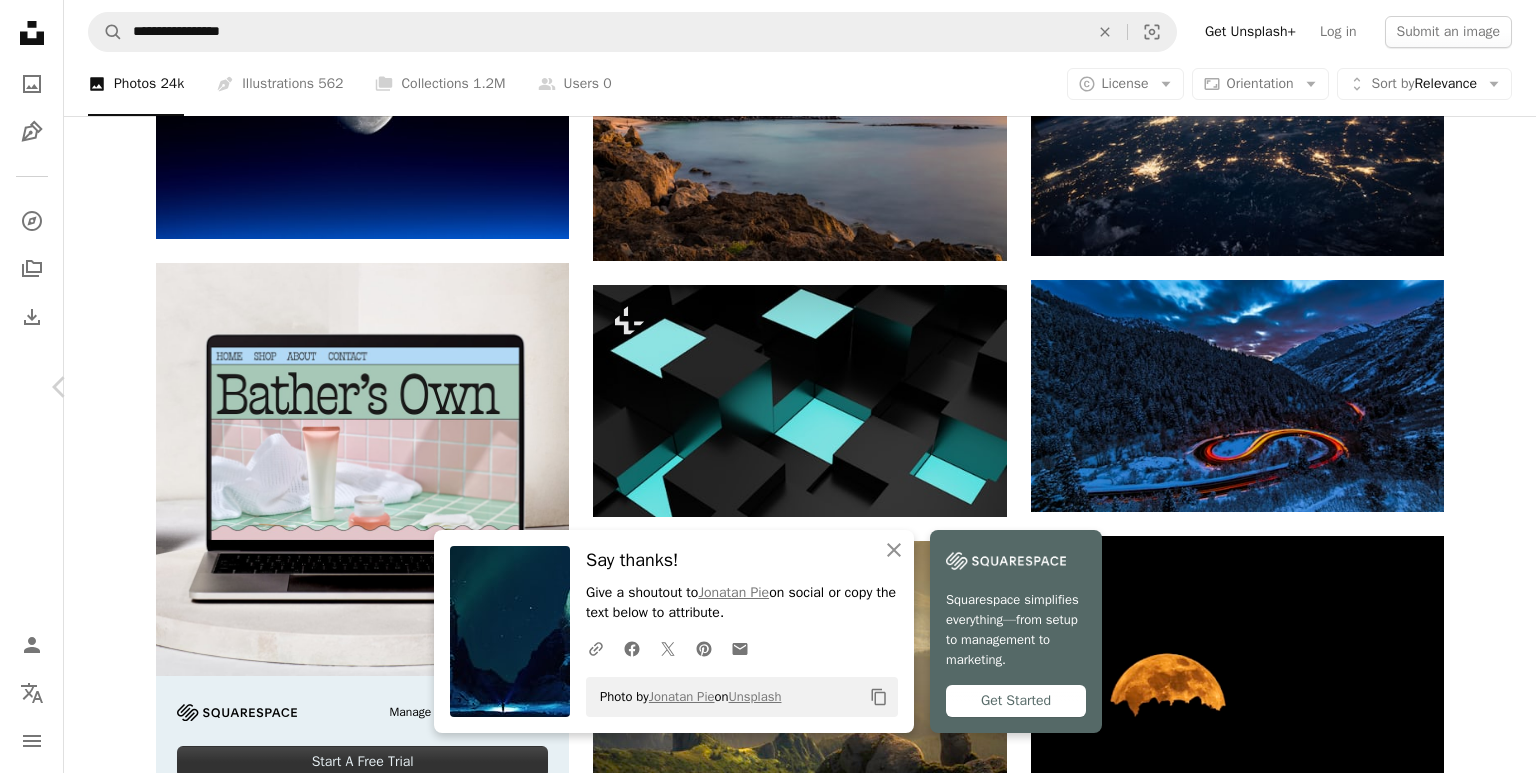 click on "Chevron right" at bounding box center (1476, 387) 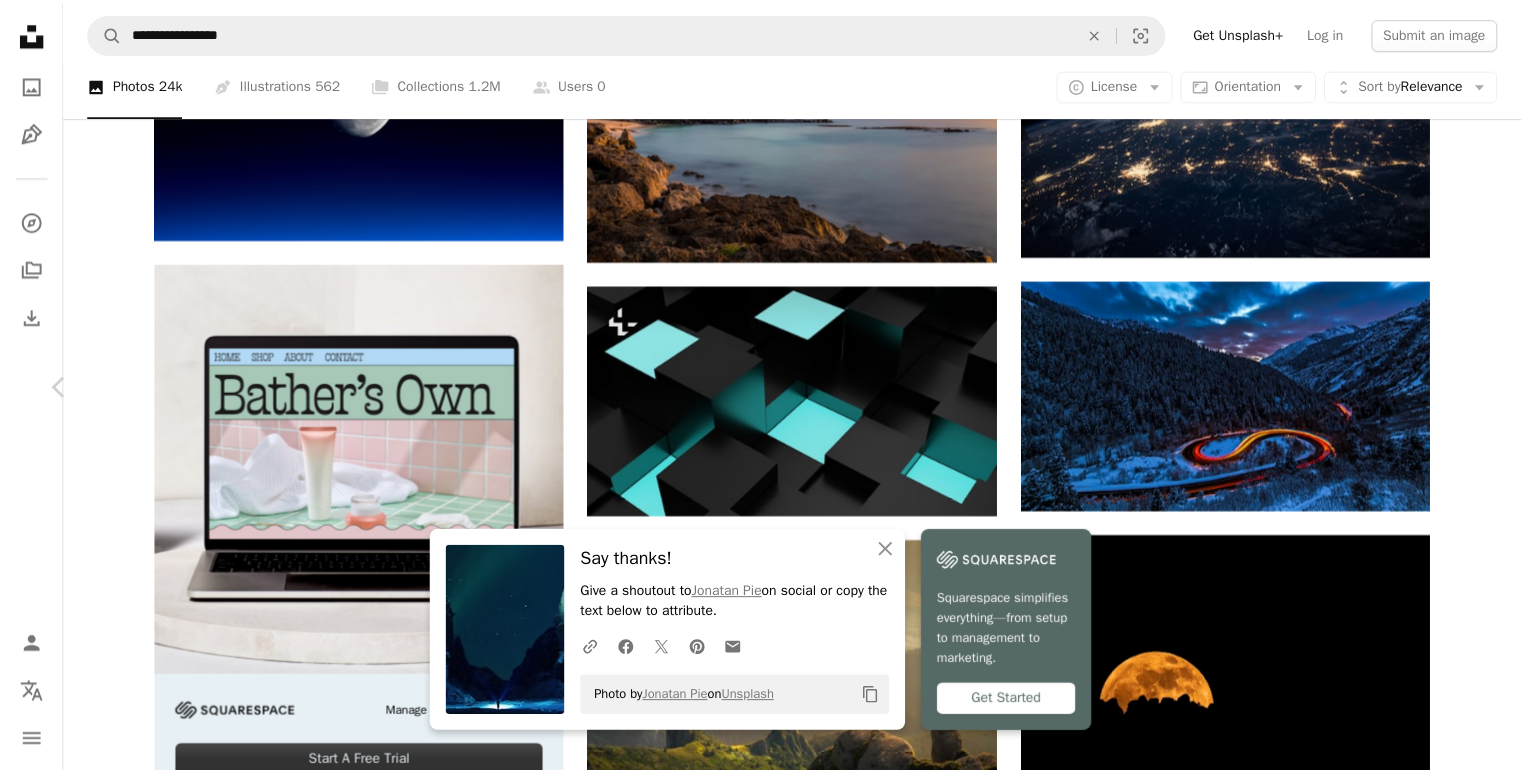 scroll, scrollTop: 0, scrollLeft: 0, axis: both 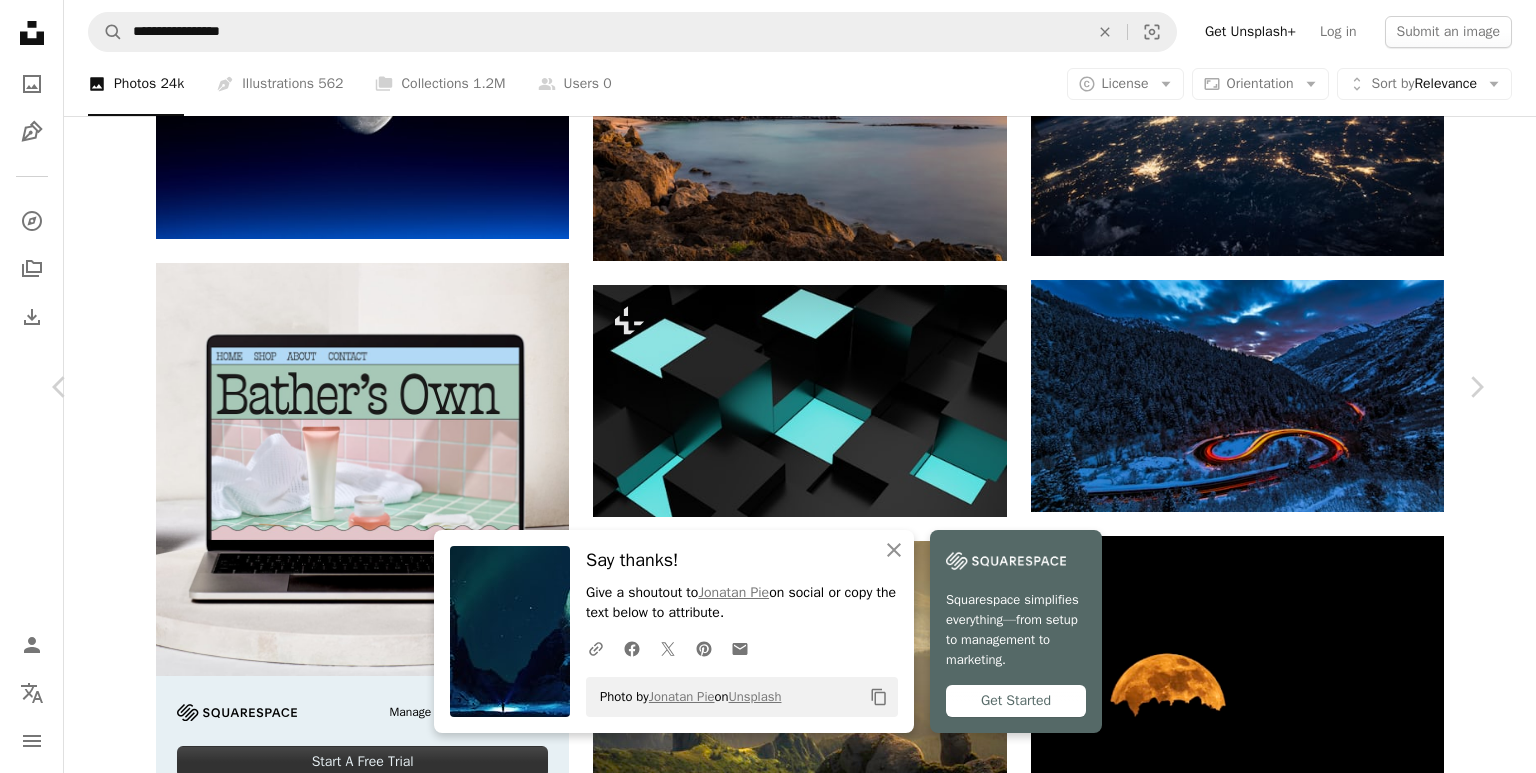 click on "[FIRST] [LAST]" at bounding box center [768, 3160] 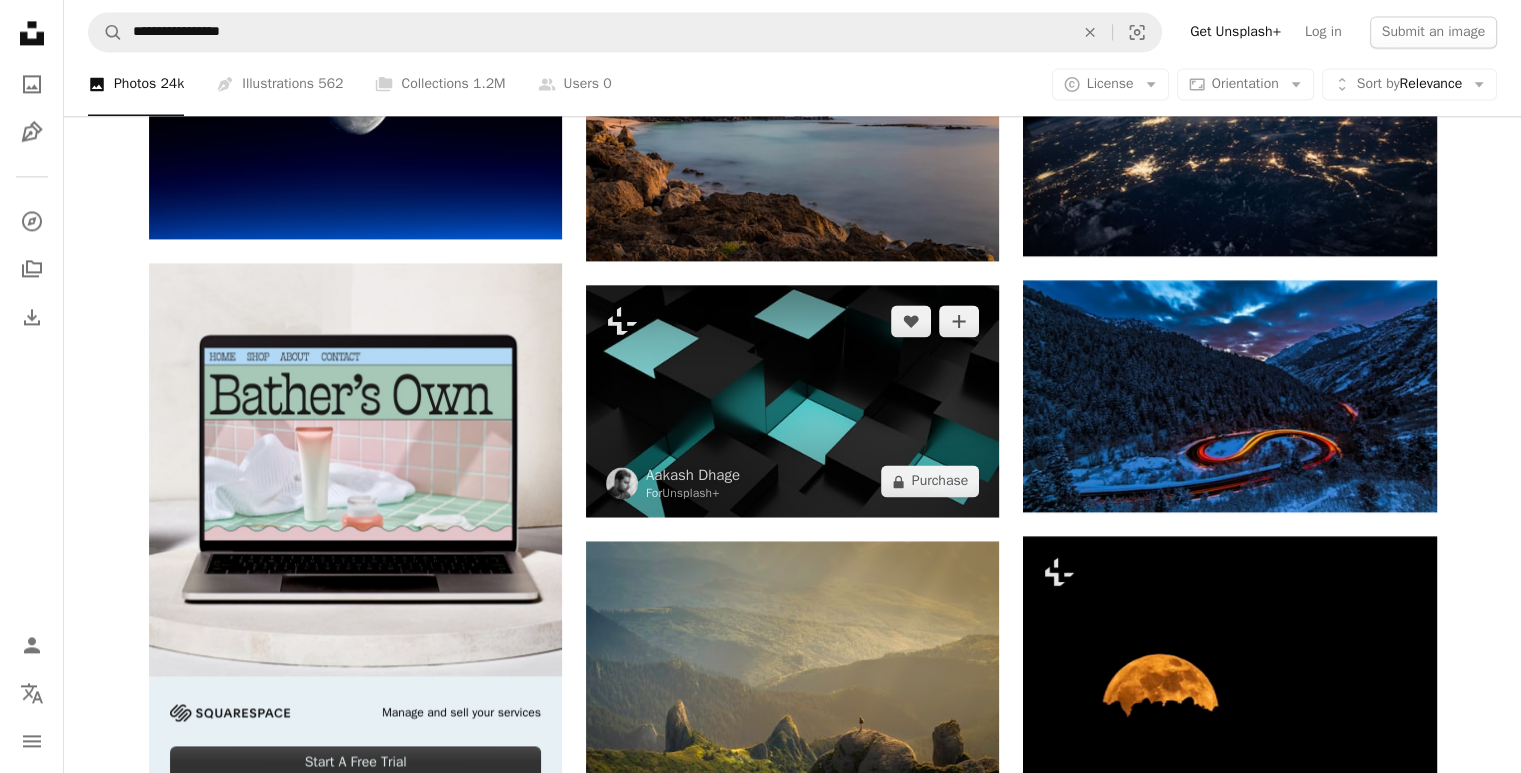 click at bounding box center [792, 401] 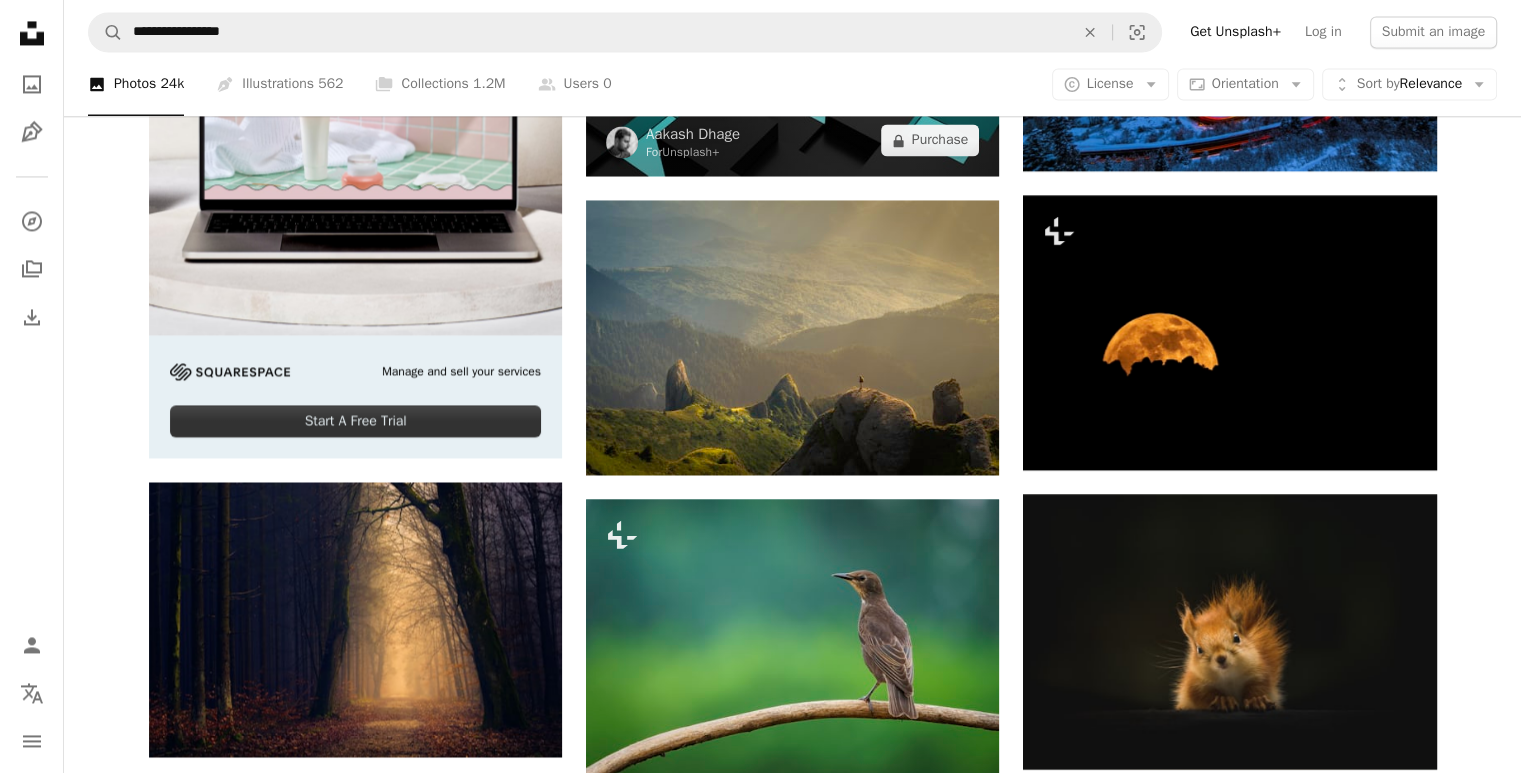 scroll, scrollTop: 4037, scrollLeft: 0, axis: vertical 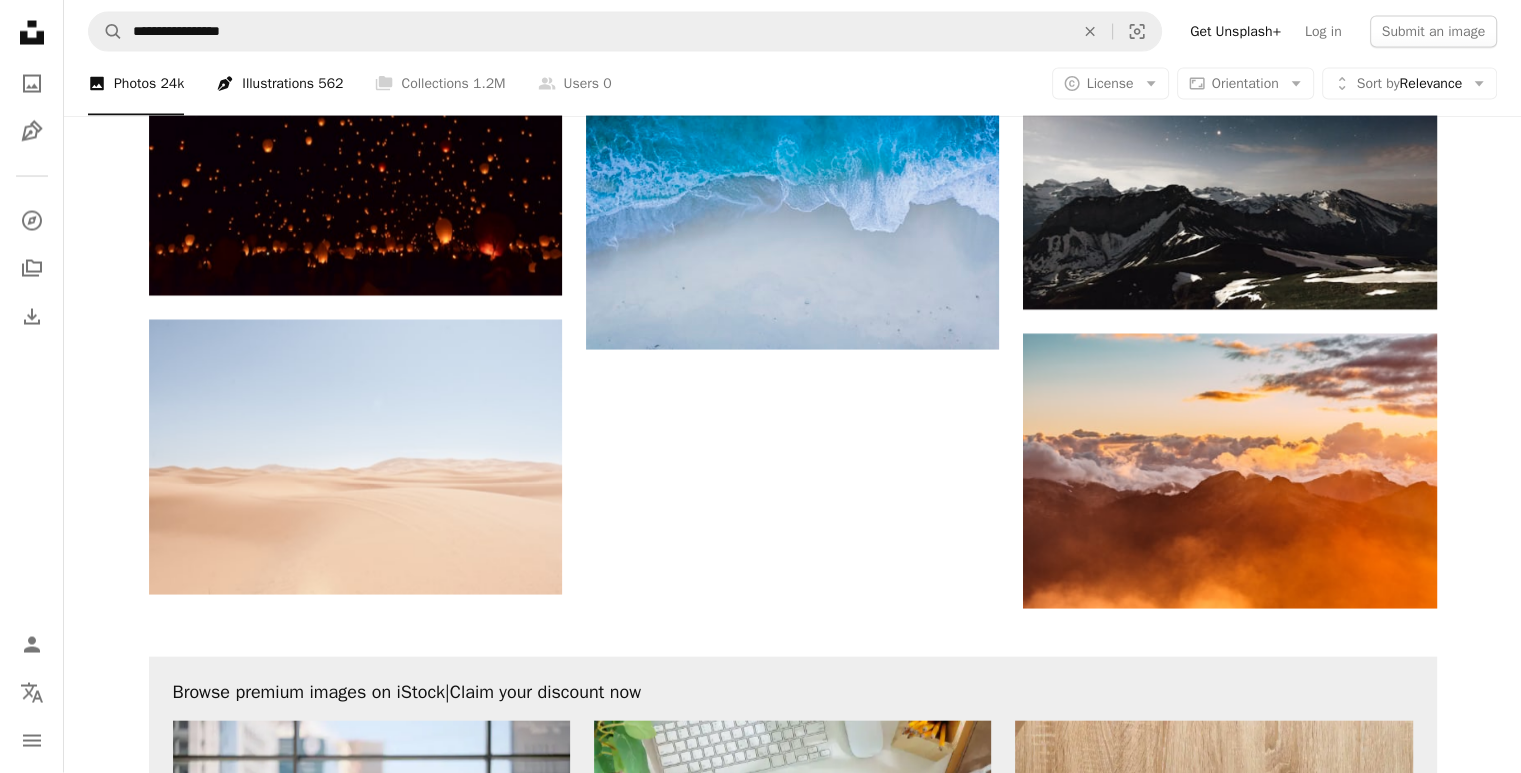 click on "Pen Tool Illustrations   562" at bounding box center [279, 84] 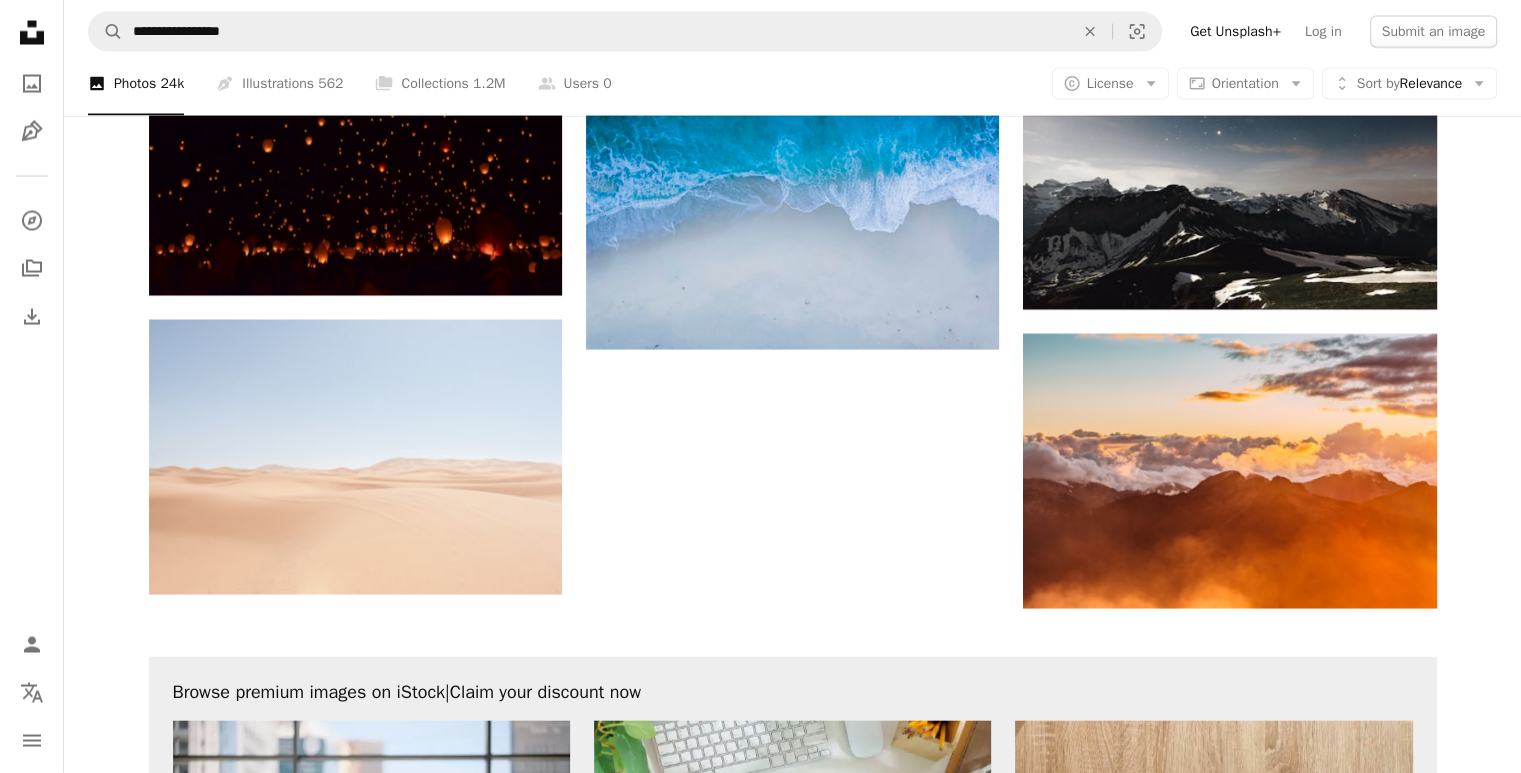 scroll, scrollTop: 0, scrollLeft: 0, axis: both 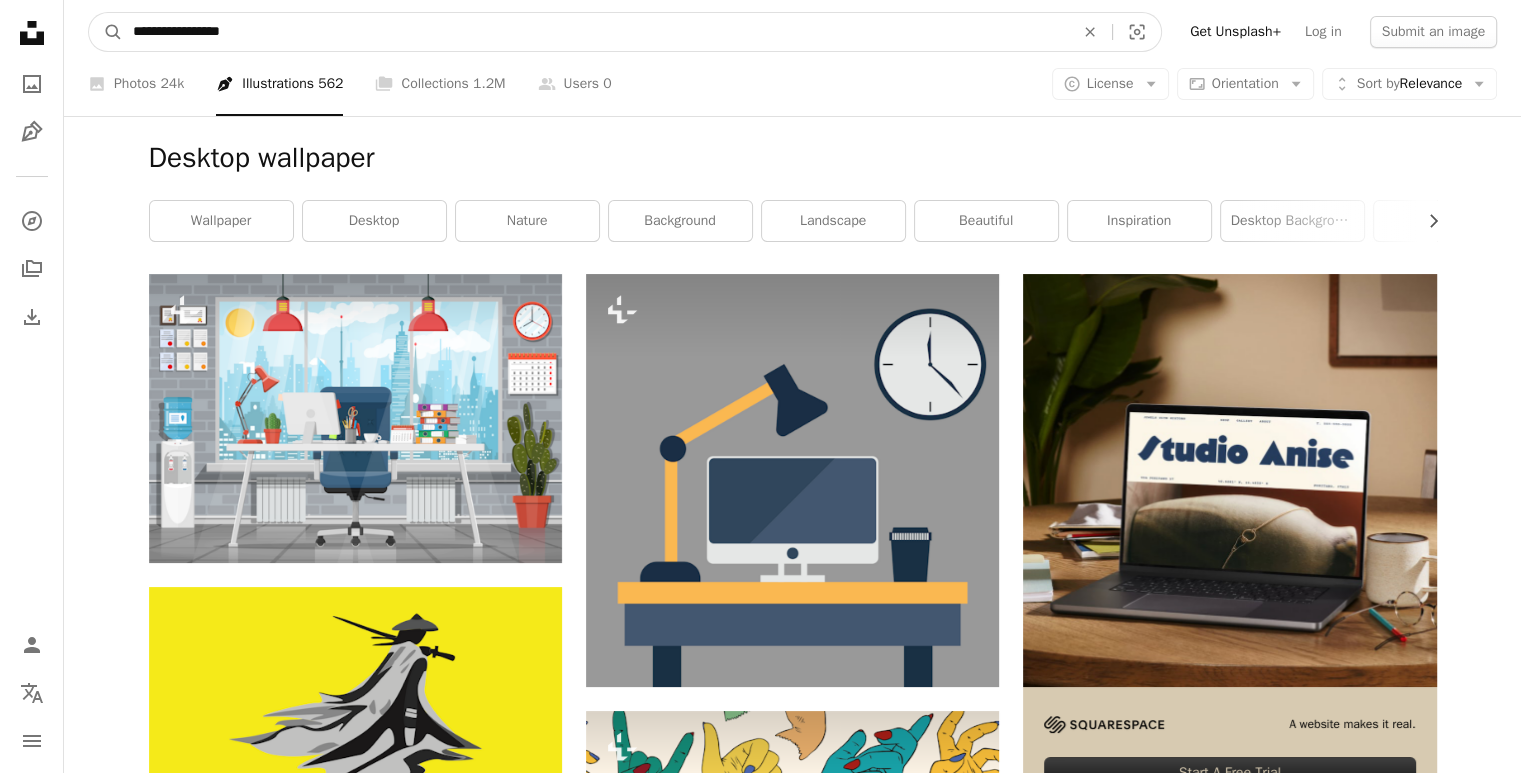 click on "**********" at bounding box center [595, 32] 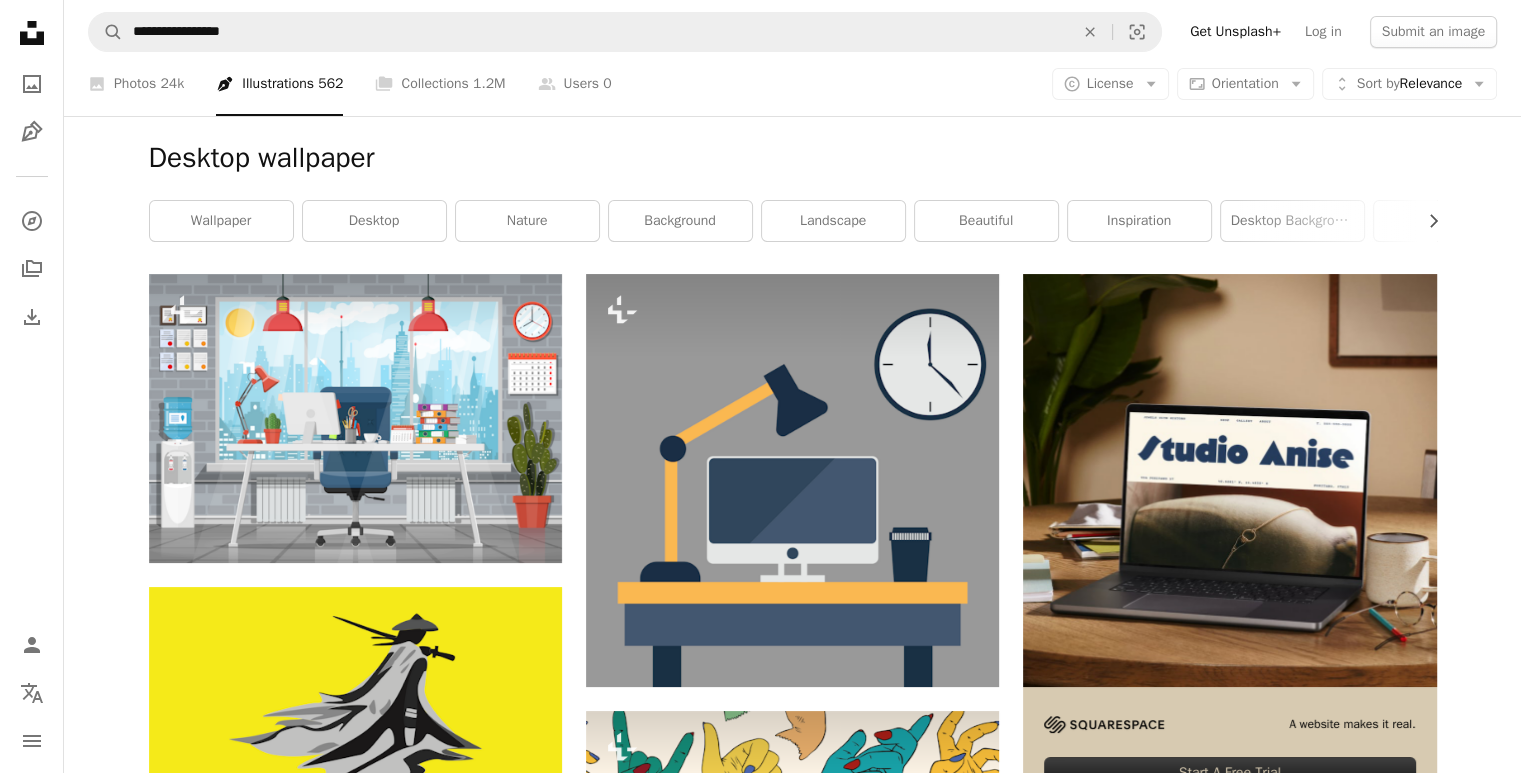 click on "desktop" at bounding box center (374, 221) 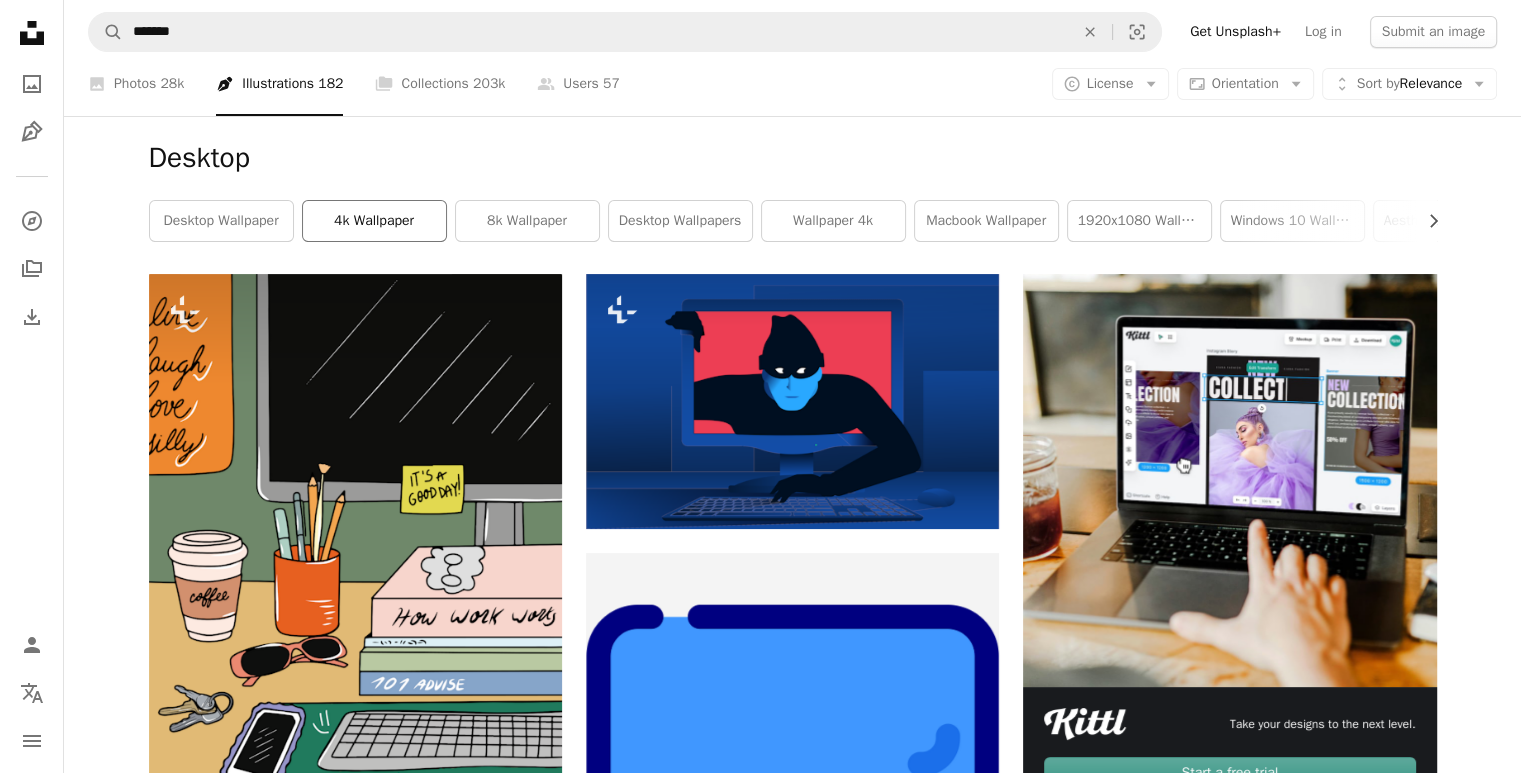 click on "4k wallpaper" at bounding box center [374, 221] 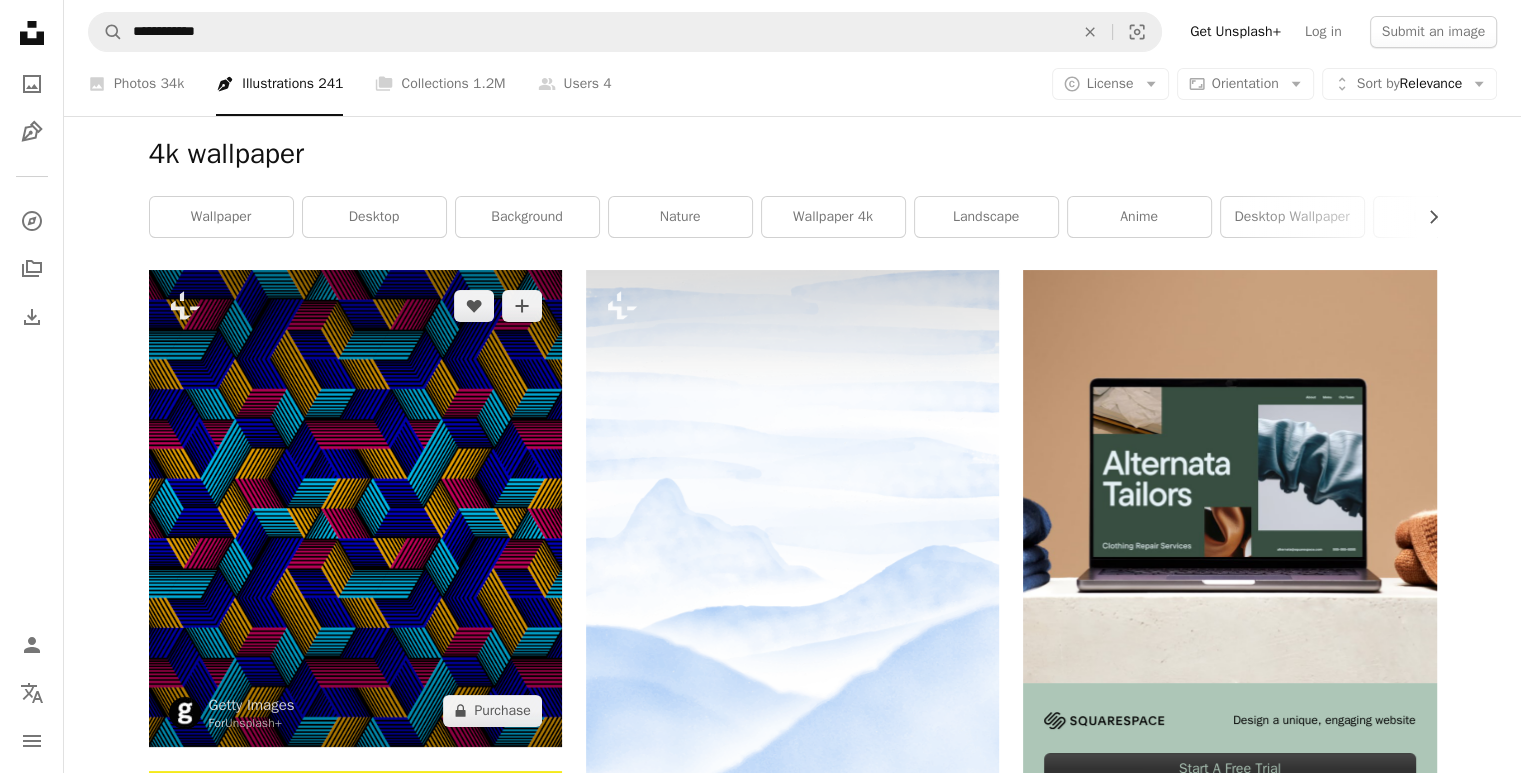 scroll, scrollTop: 0, scrollLeft: 0, axis: both 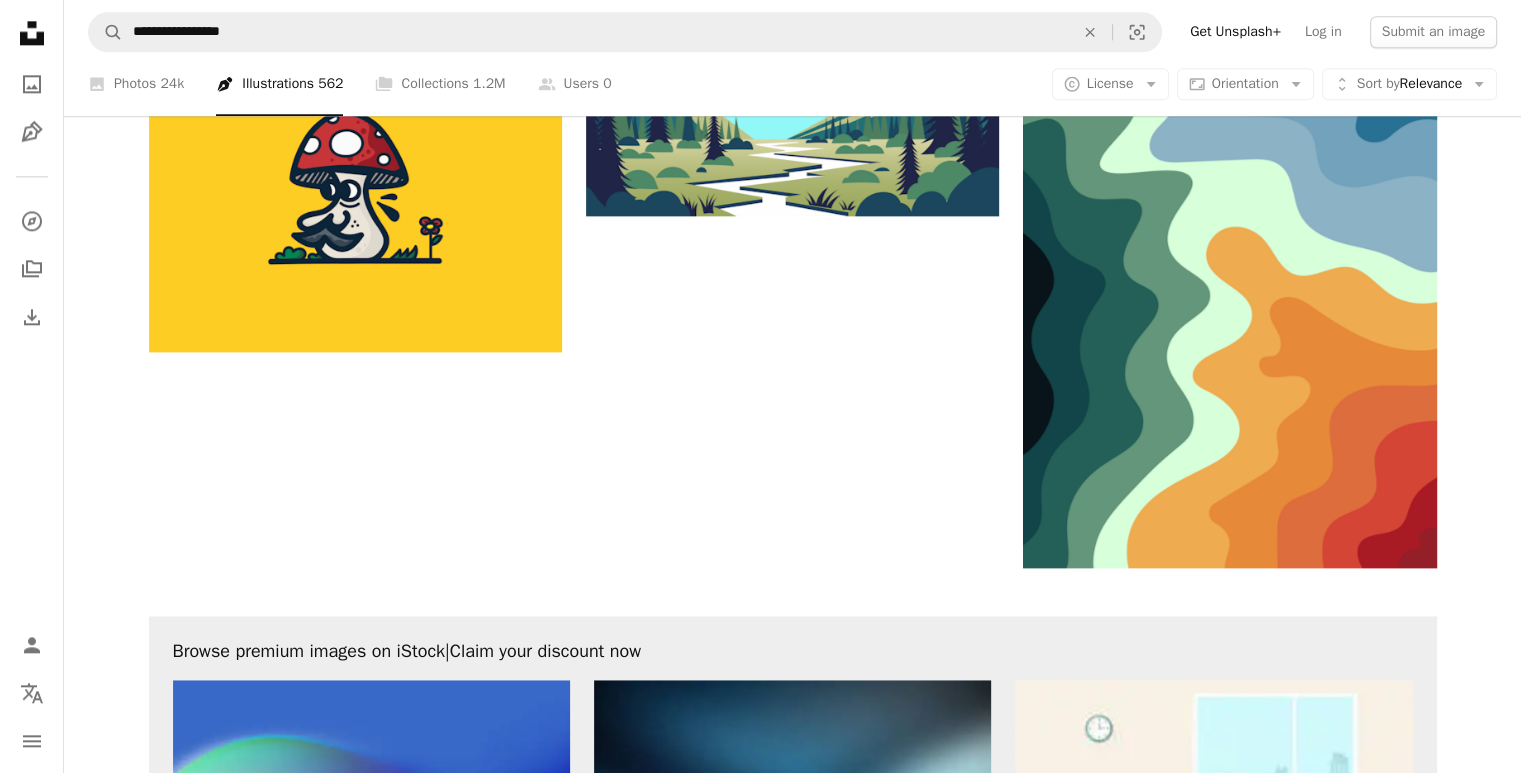 click on "Load more" at bounding box center (793, 1369) 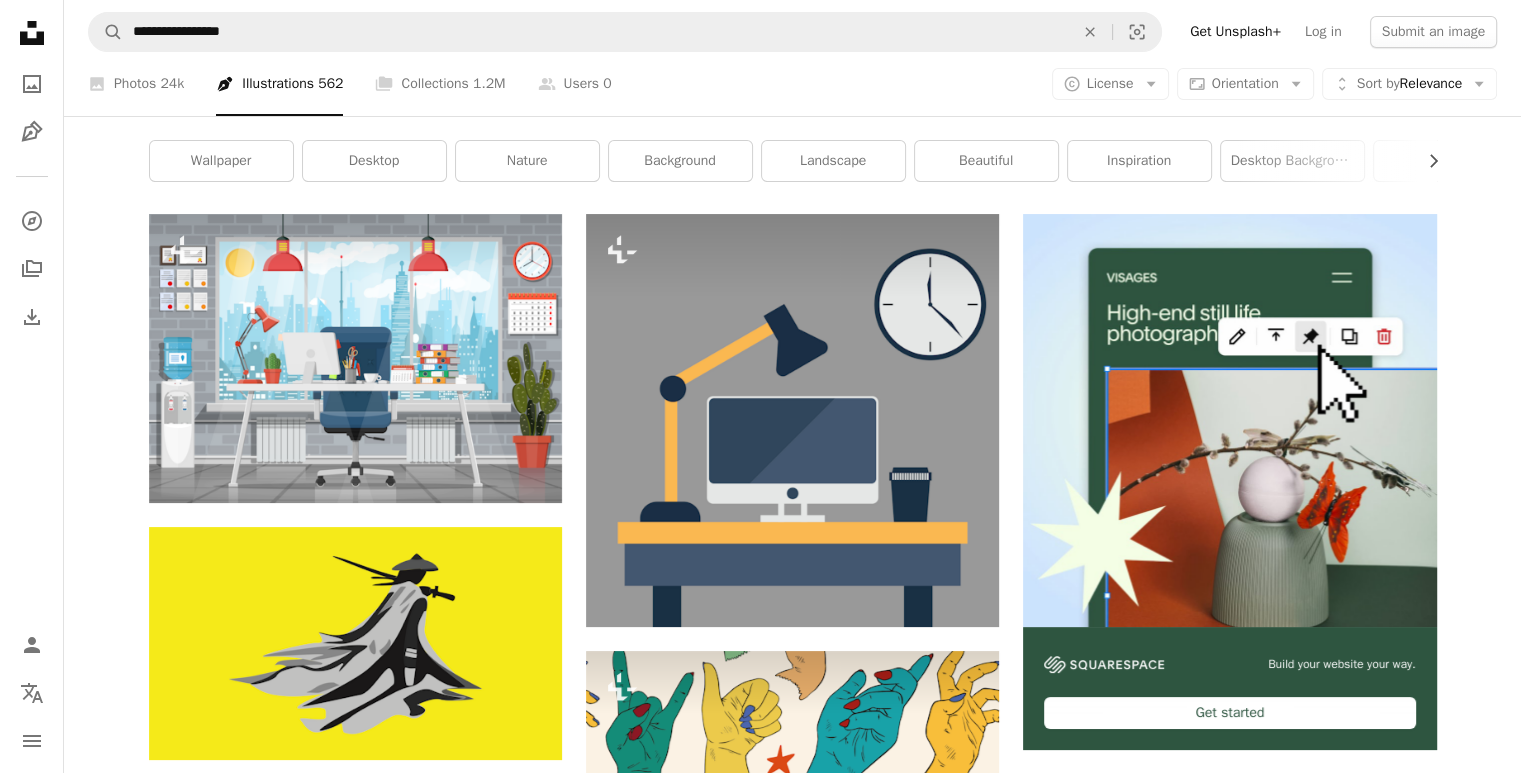 scroll, scrollTop: 0, scrollLeft: 0, axis: both 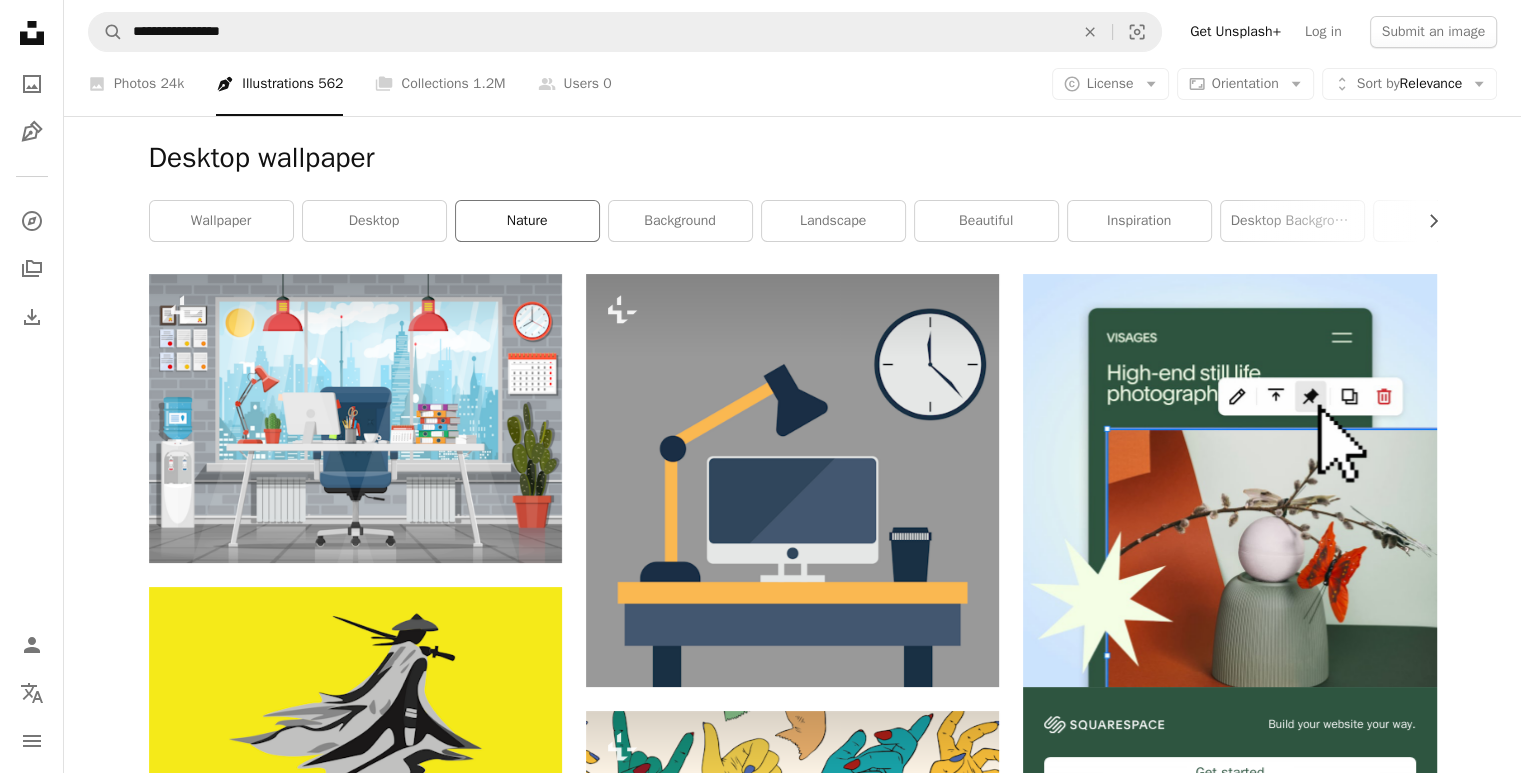 click on "nature" at bounding box center (527, 221) 